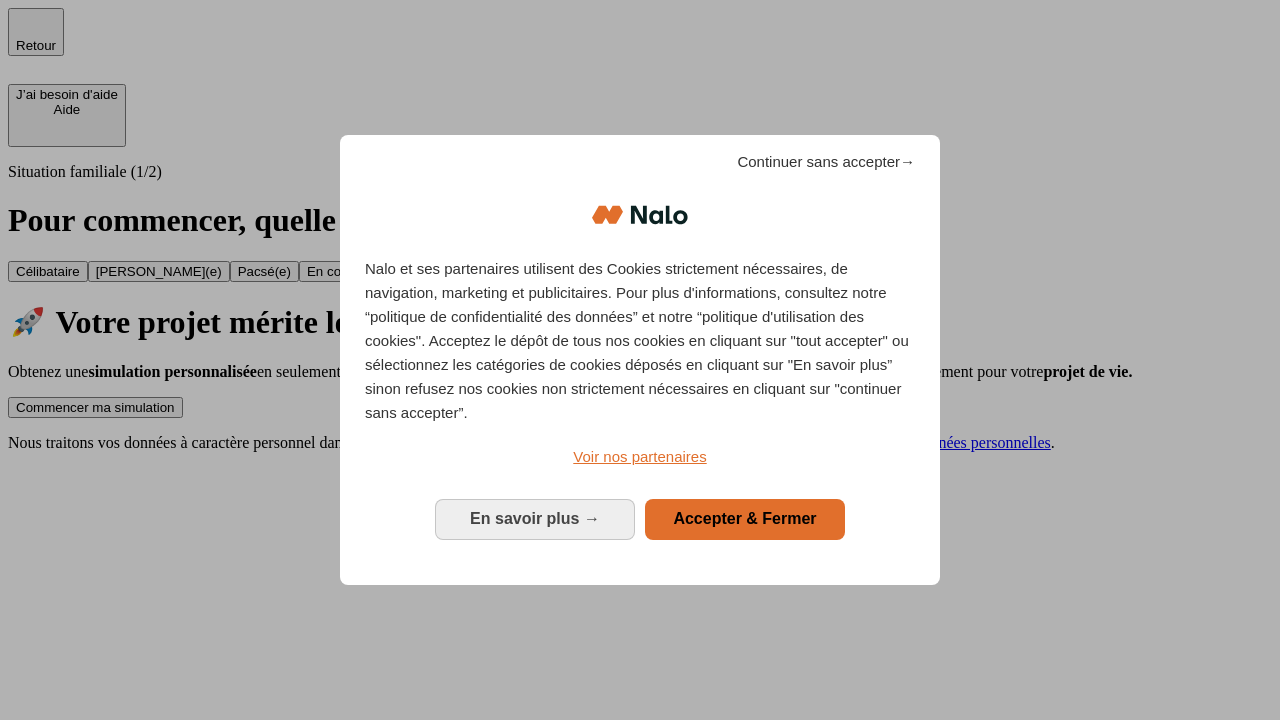 scroll, scrollTop: 0, scrollLeft: 0, axis: both 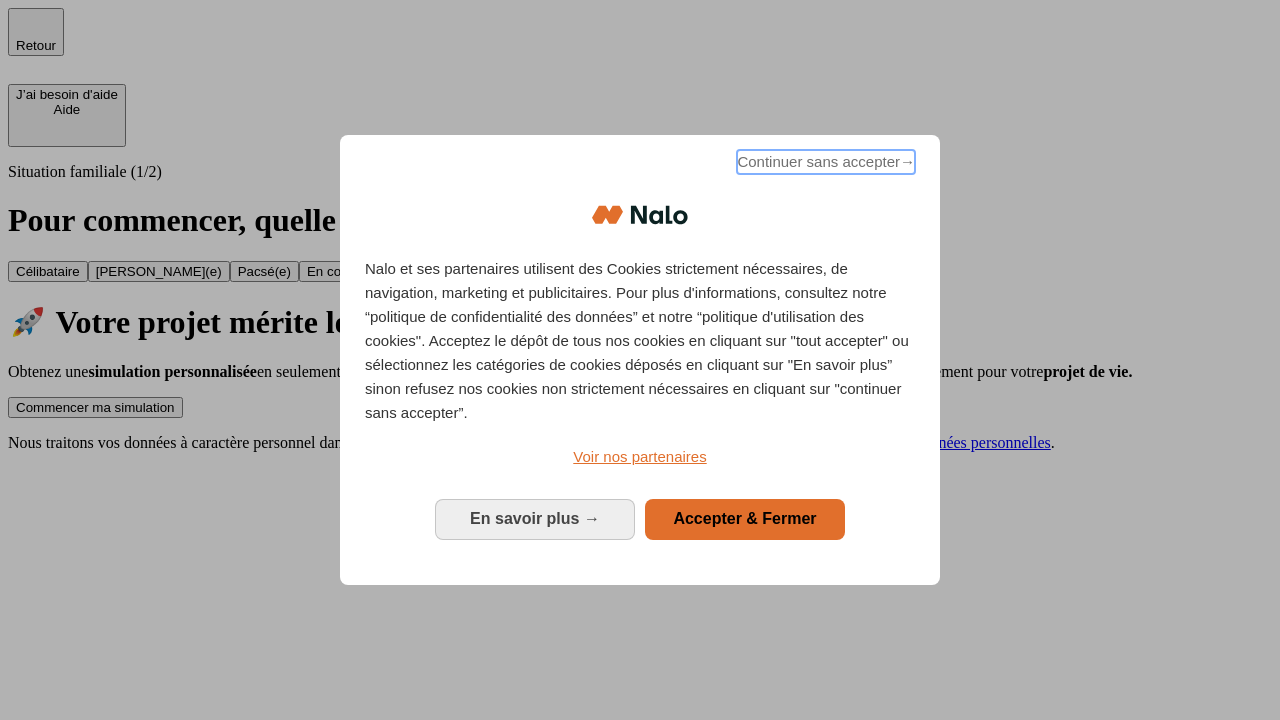 click on "Continuer sans accepter  →" at bounding box center [826, 162] 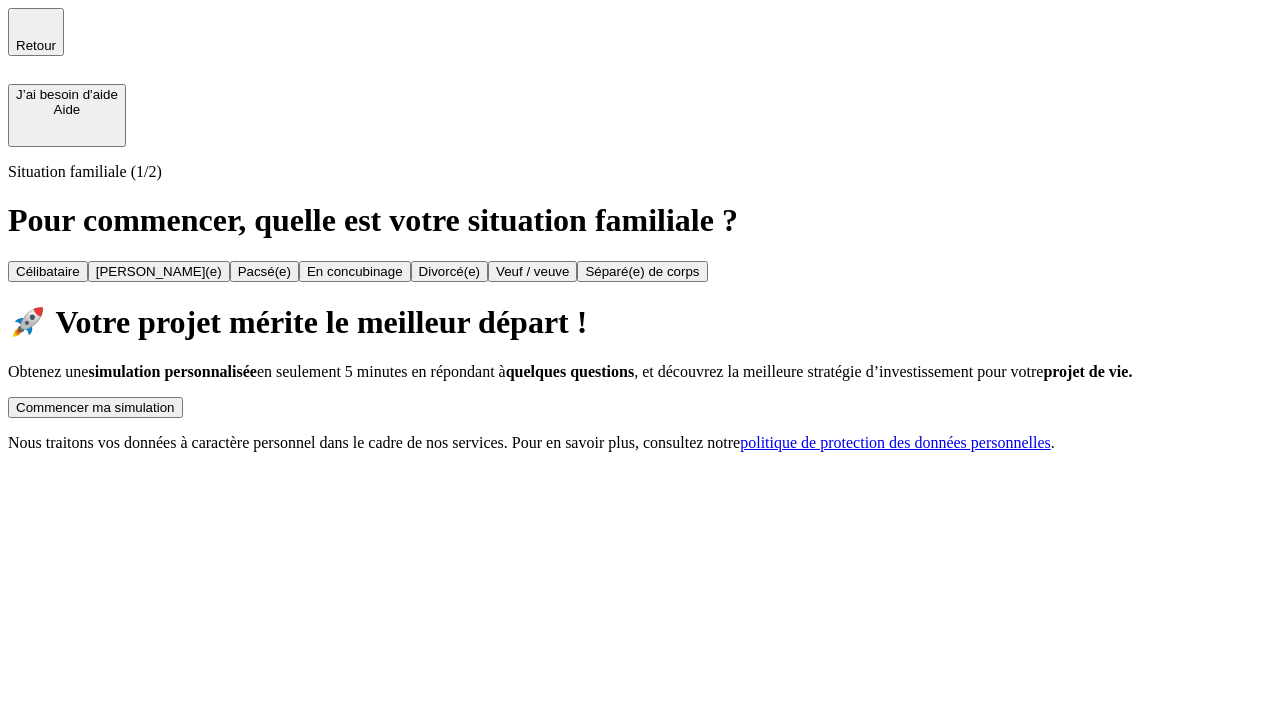 click on "Commencer ma simulation" at bounding box center (95, 407) 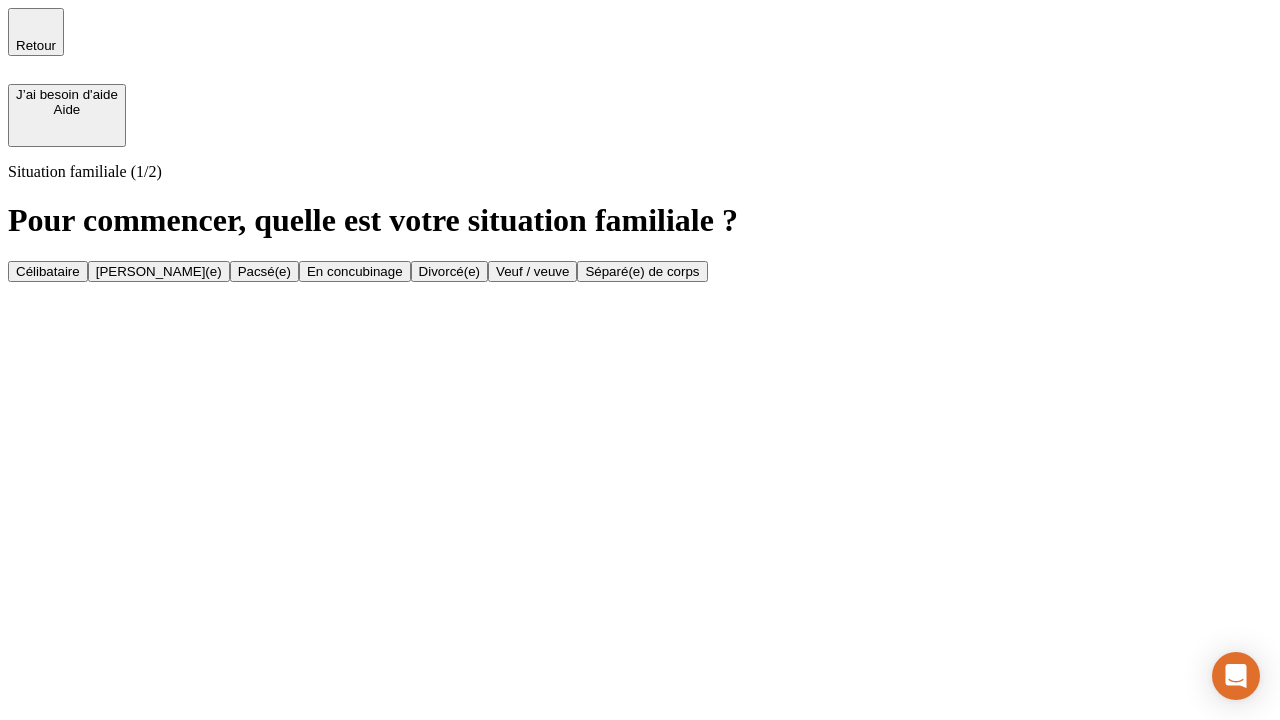 click on "[PERSON_NAME](e)" at bounding box center [159, 271] 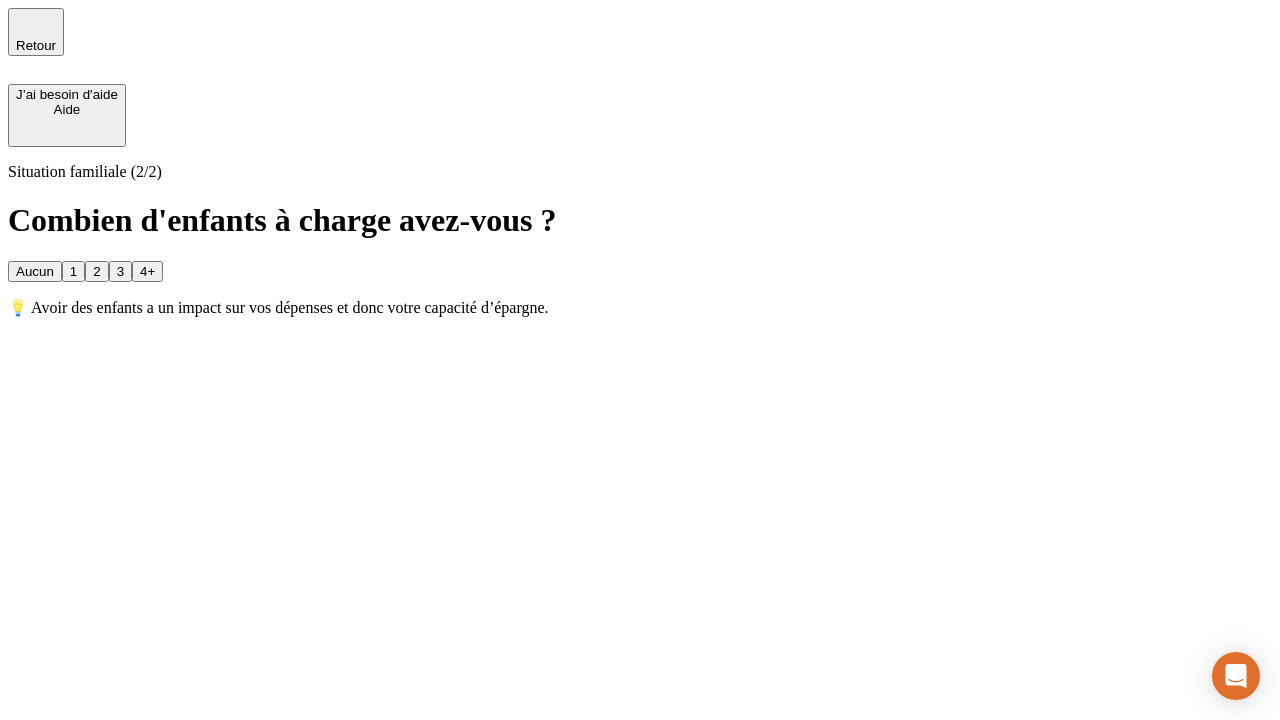 click on "1" at bounding box center [73, 271] 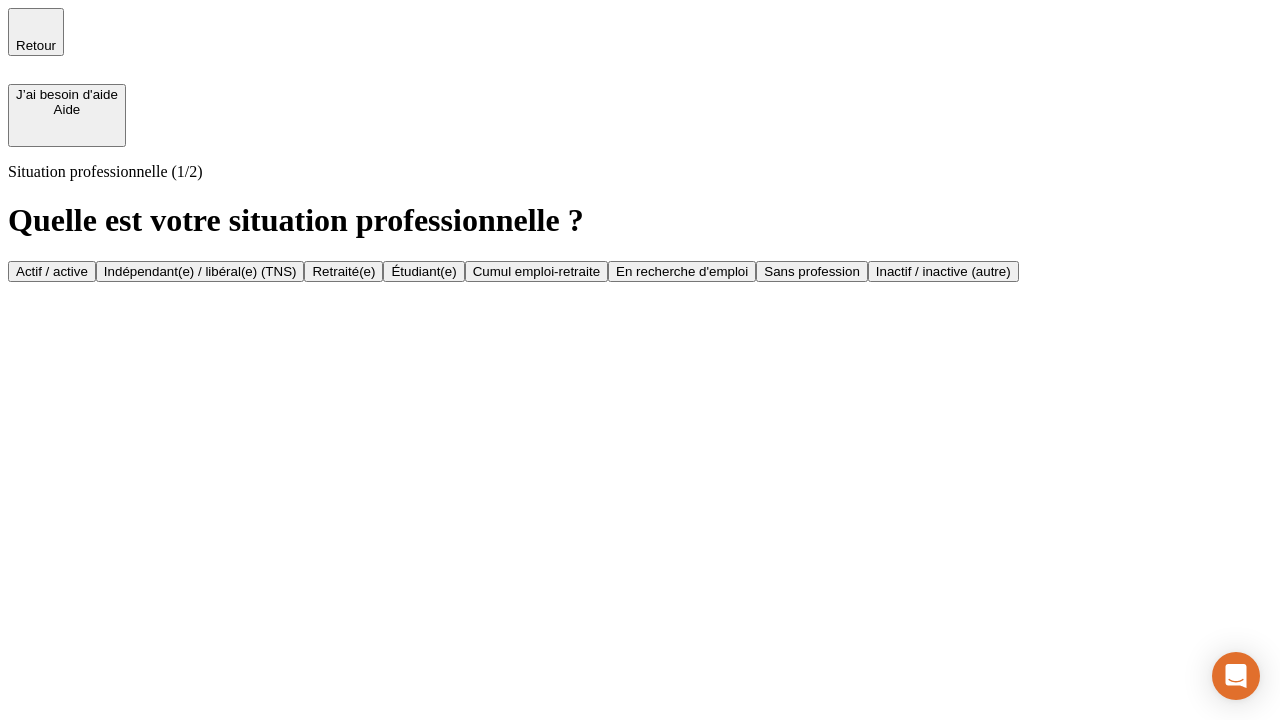 click on "Actif / active" at bounding box center (52, 271) 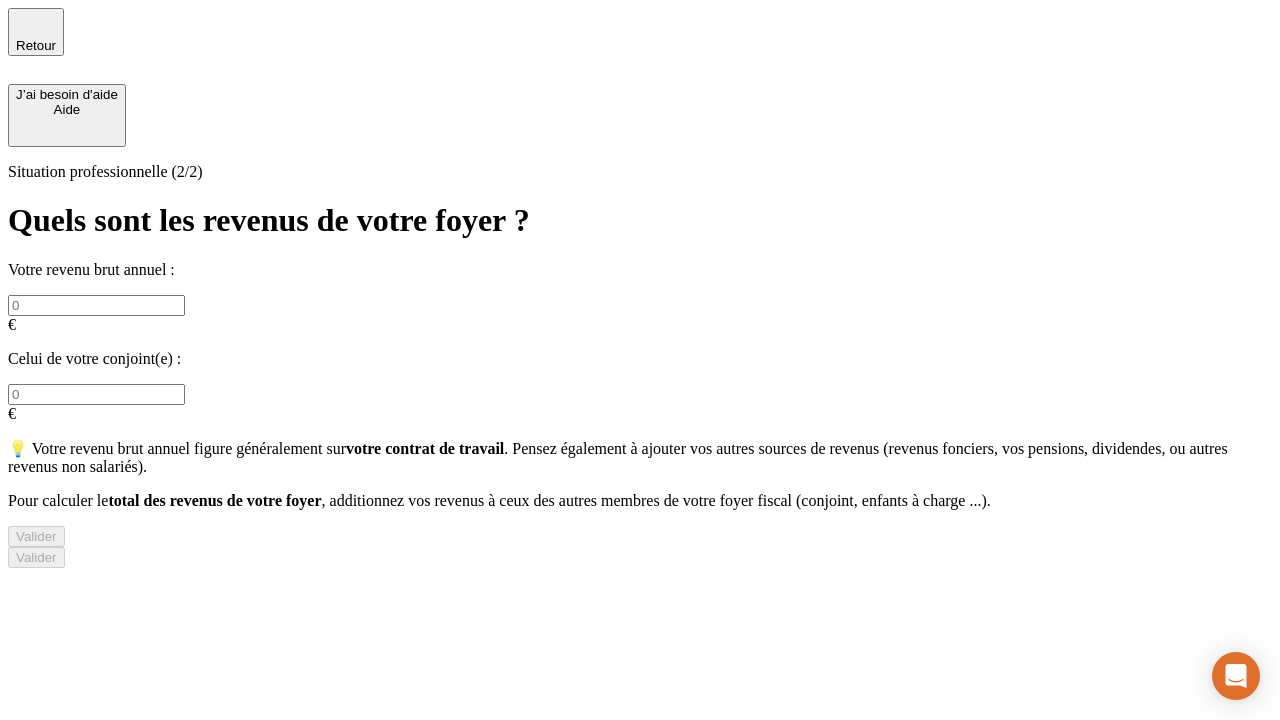 click at bounding box center [96, 305] 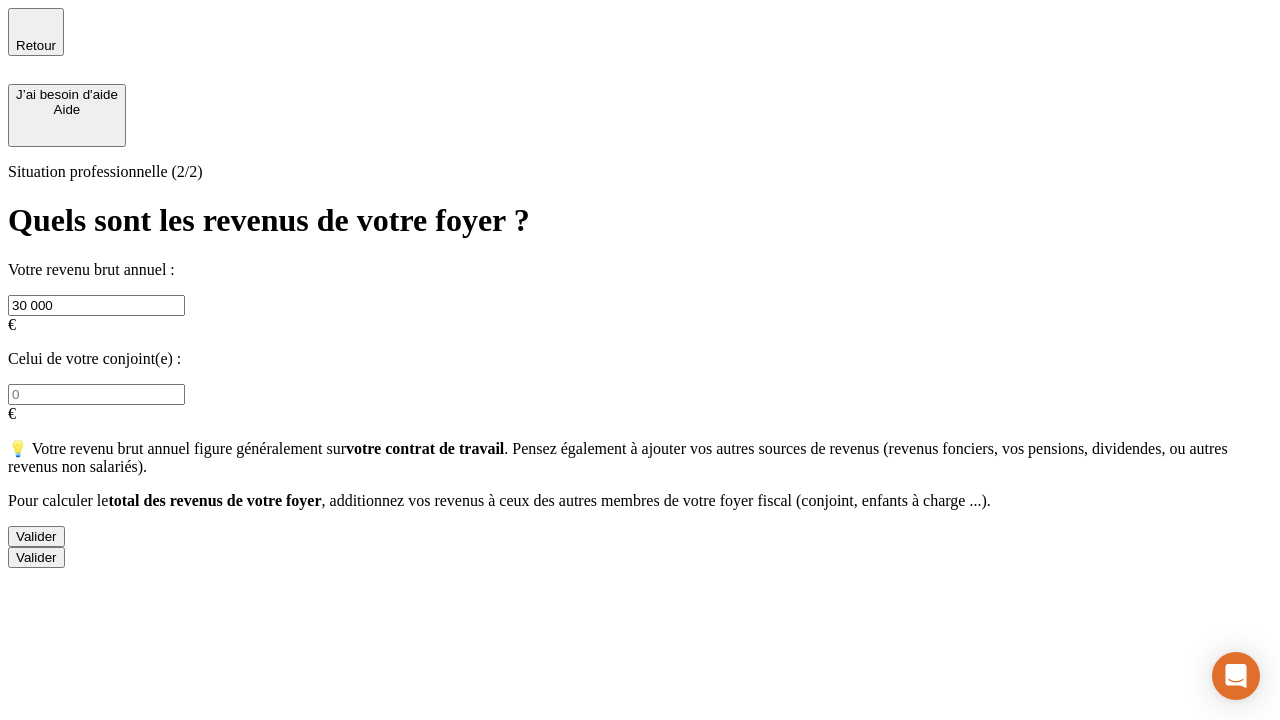 type on "30 000" 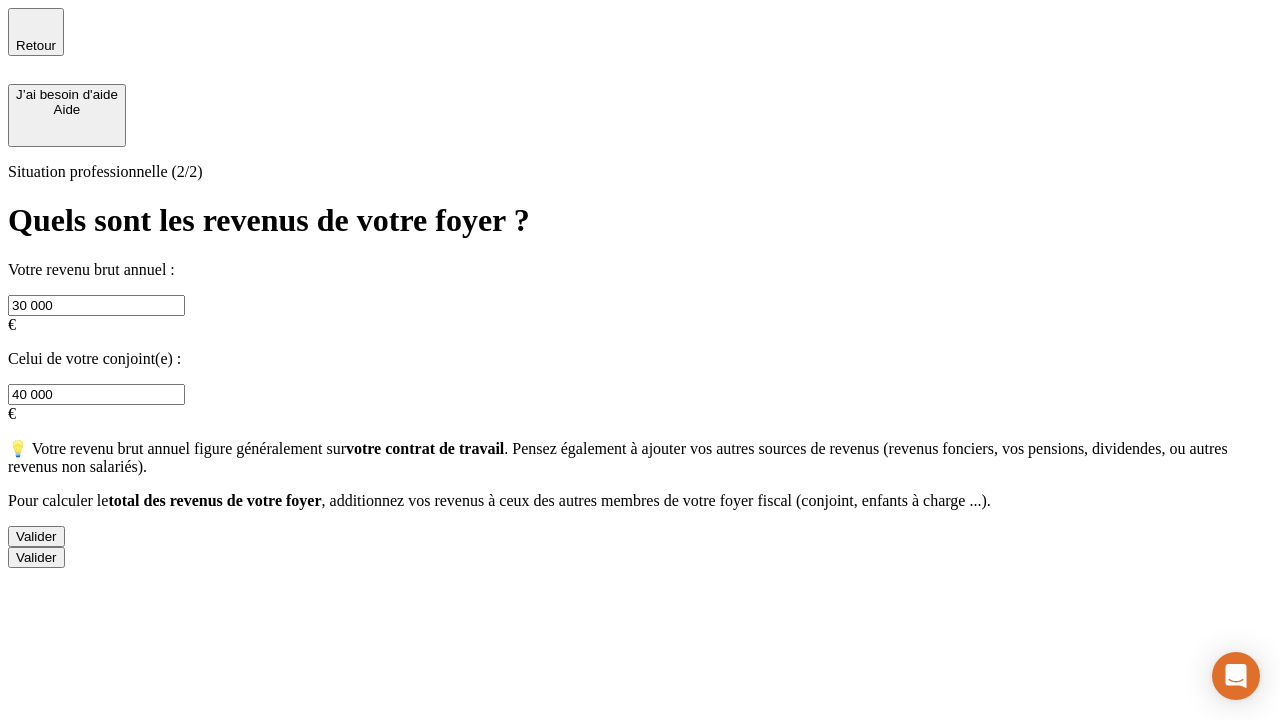 click on "Valider" at bounding box center (36, 536) 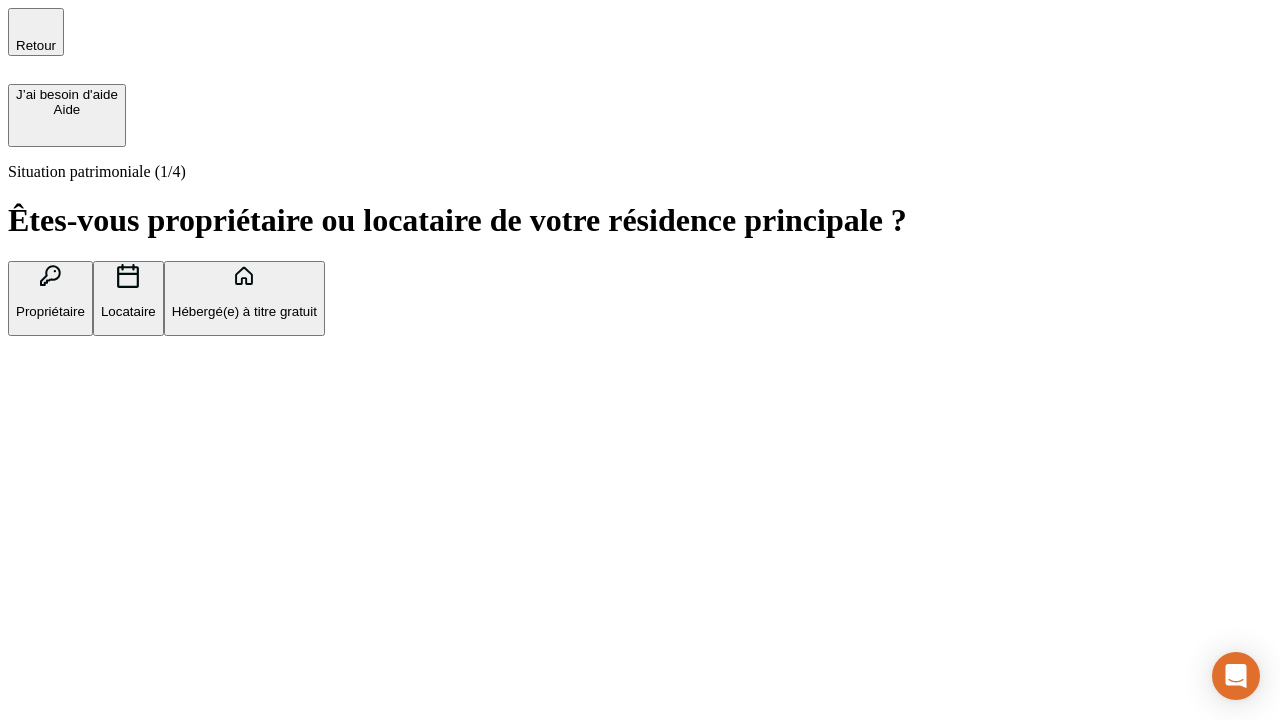 click on "Propriétaire" at bounding box center (50, 311) 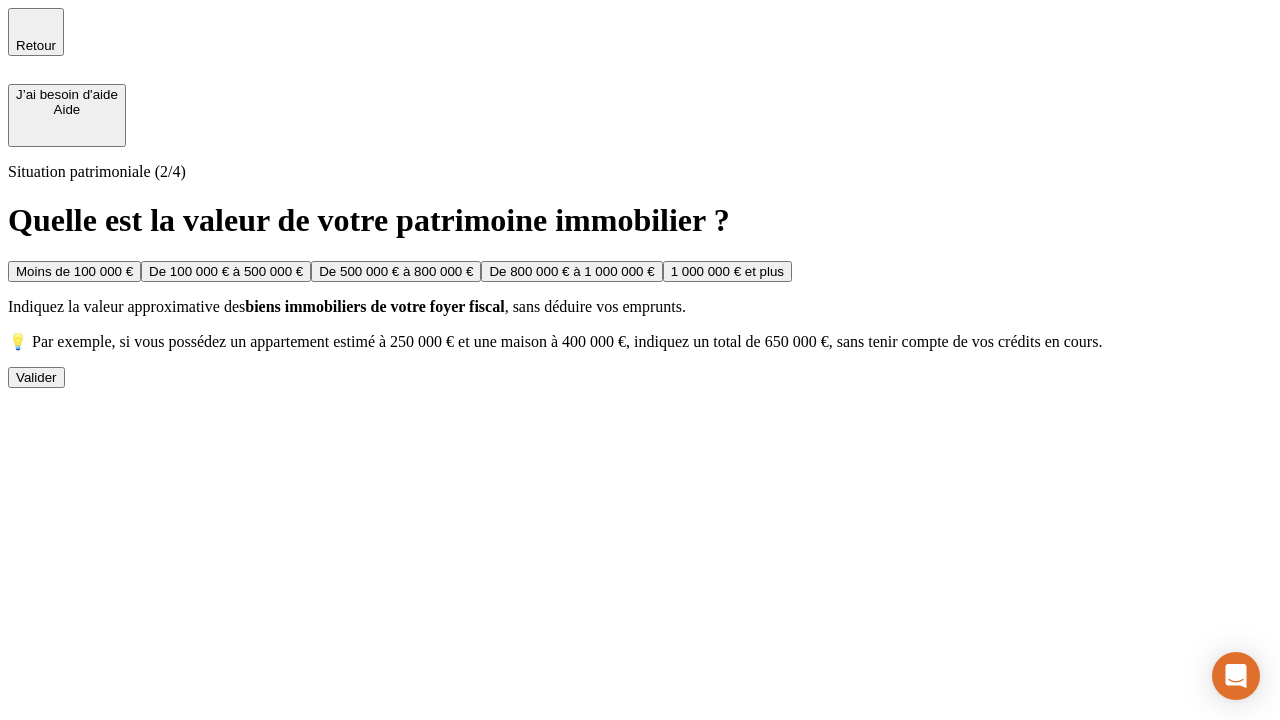 click on "De 100 000 € à 500 000 €" at bounding box center [226, 271] 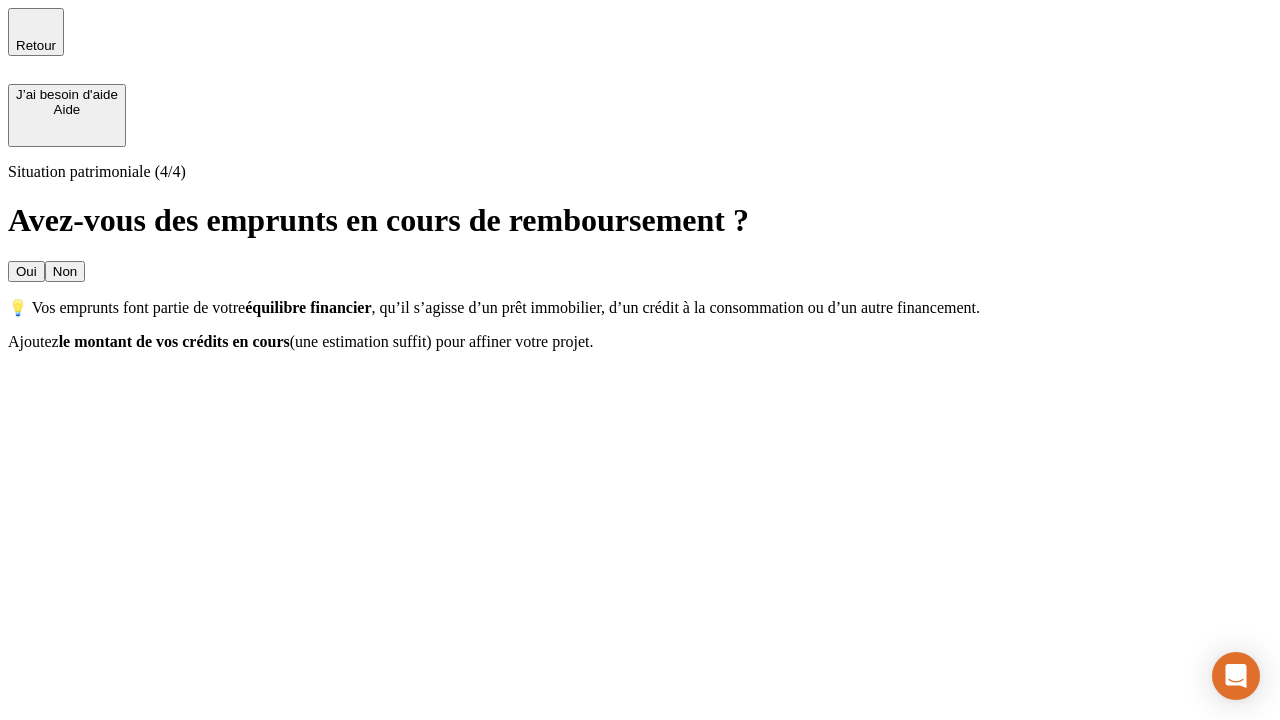click on "Oui" at bounding box center [26, 271] 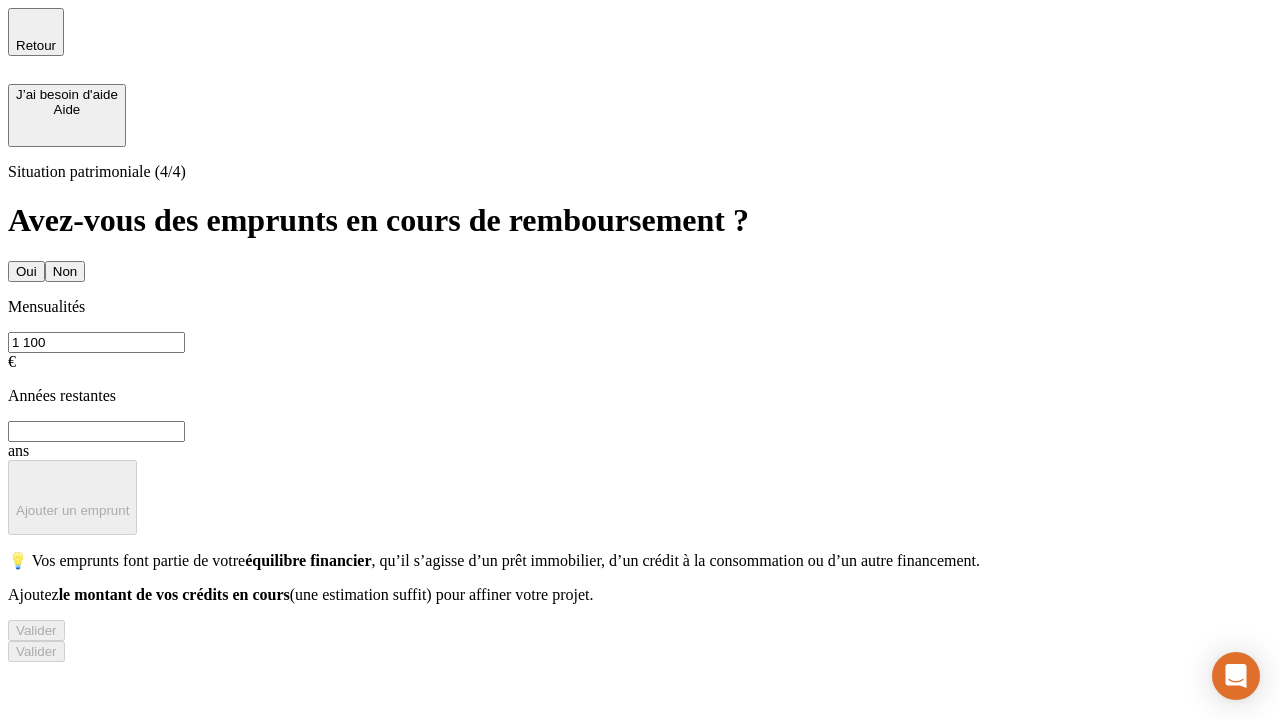 type on "1 100" 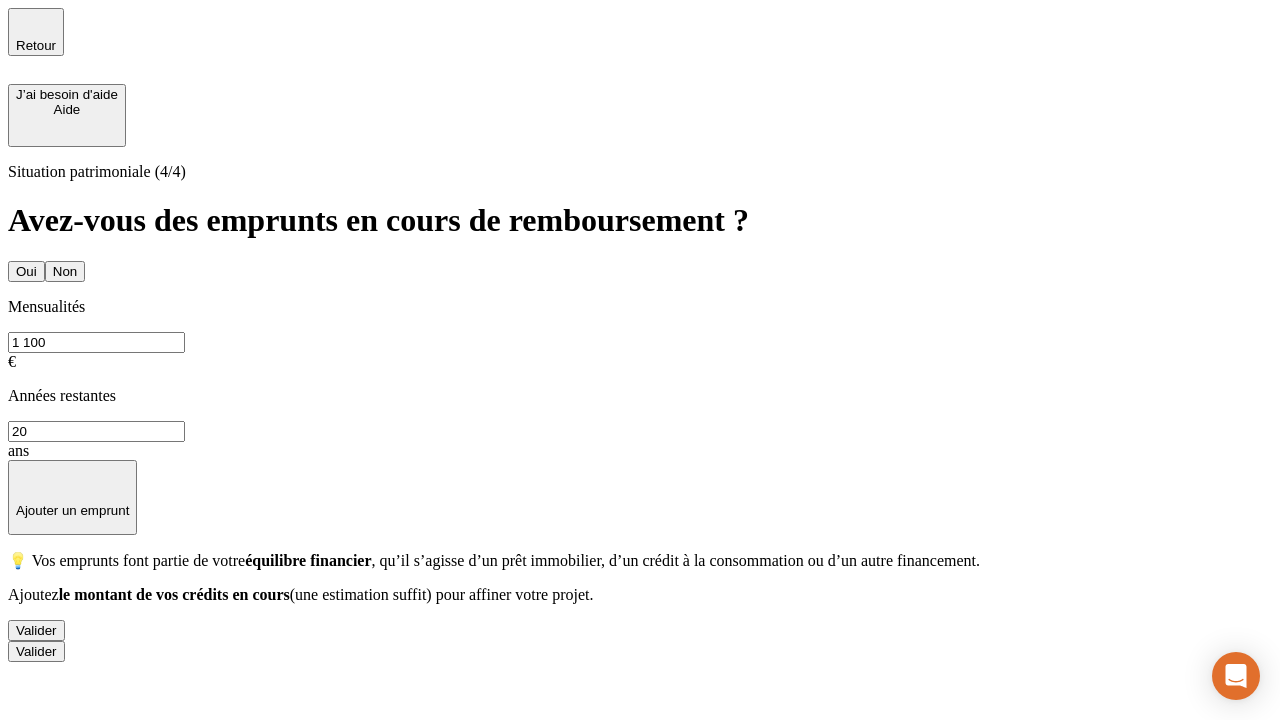 type on "20" 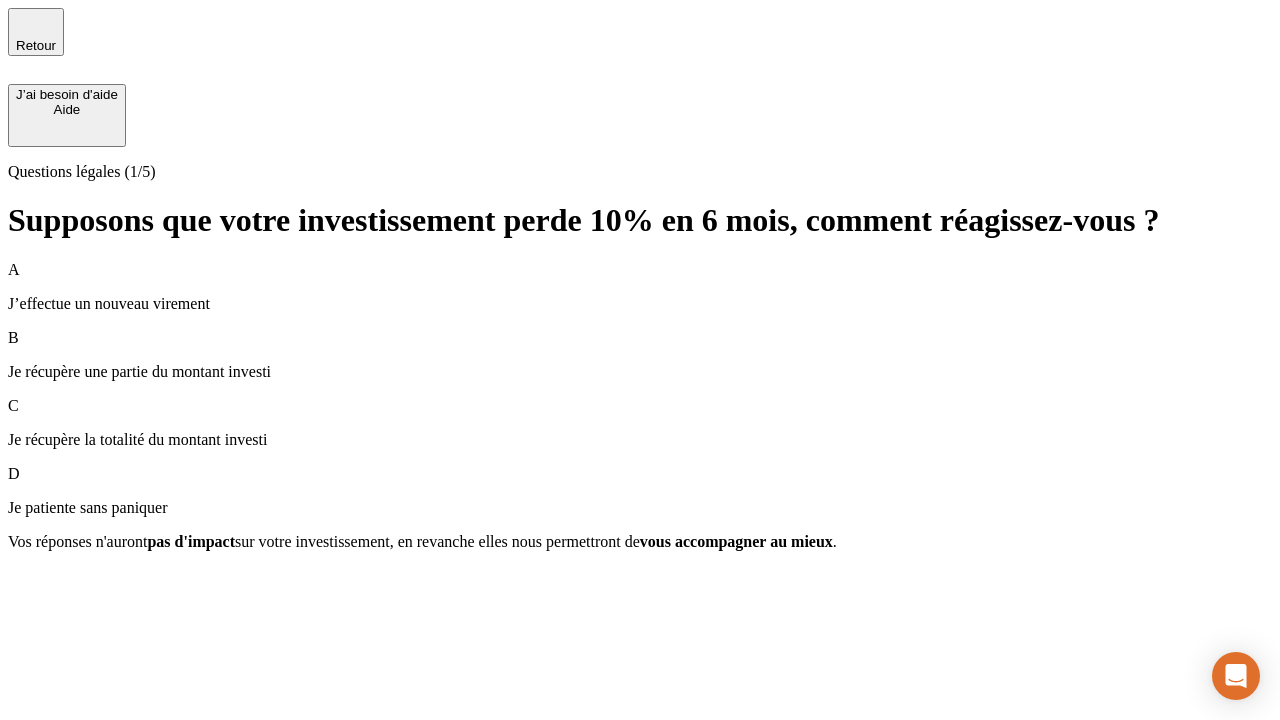 click on "Je récupère une partie du montant investi" at bounding box center [640, 372] 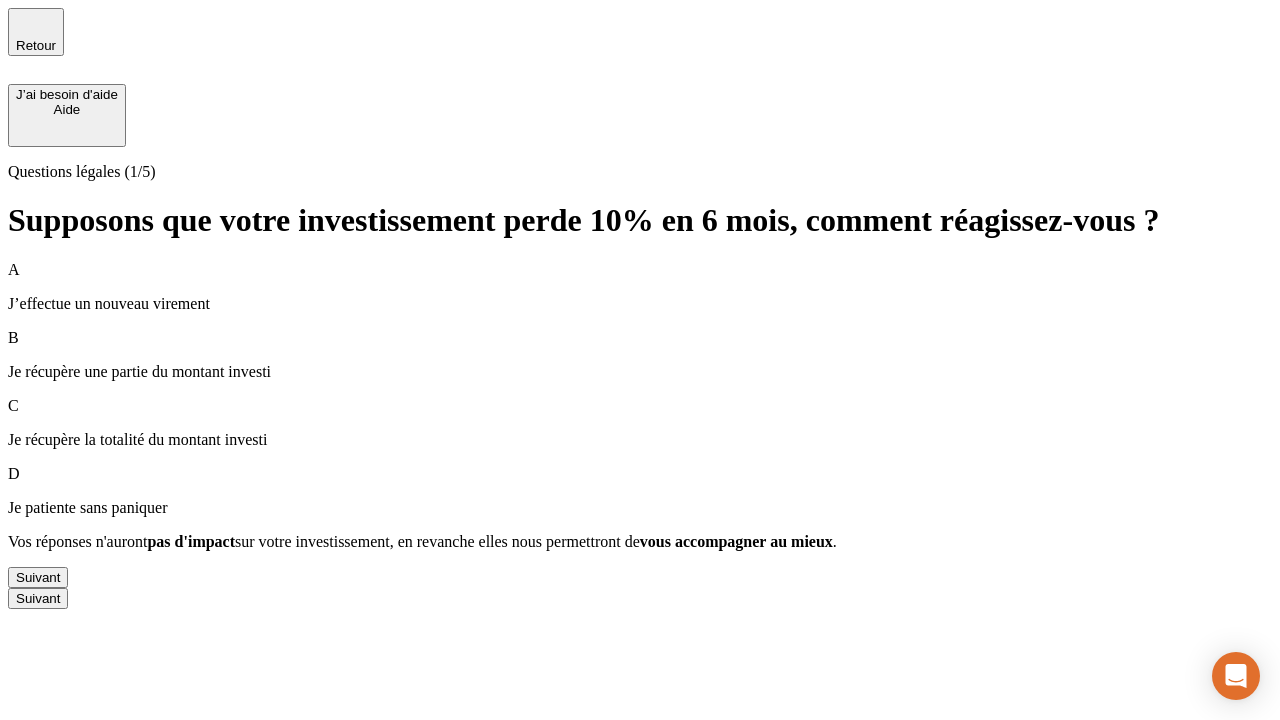 click on "Suivant" at bounding box center (38, 577) 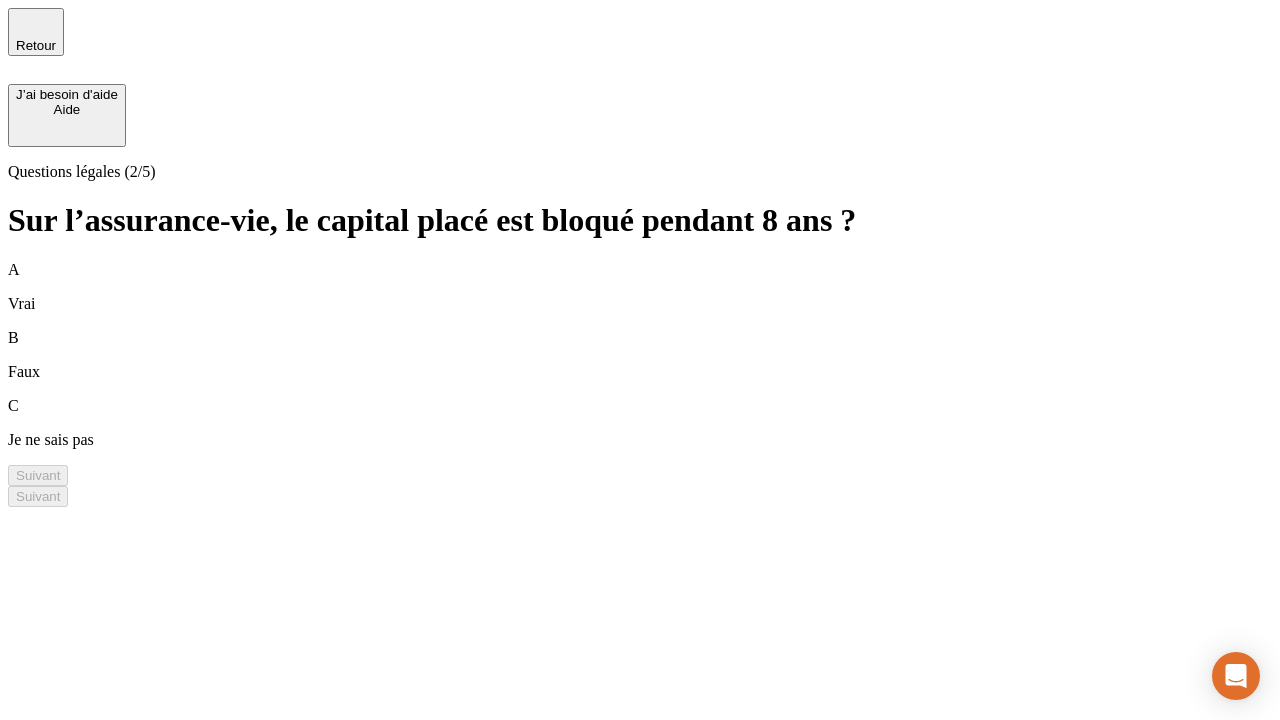 click on "A Vrai" at bounding box center [640, 287] 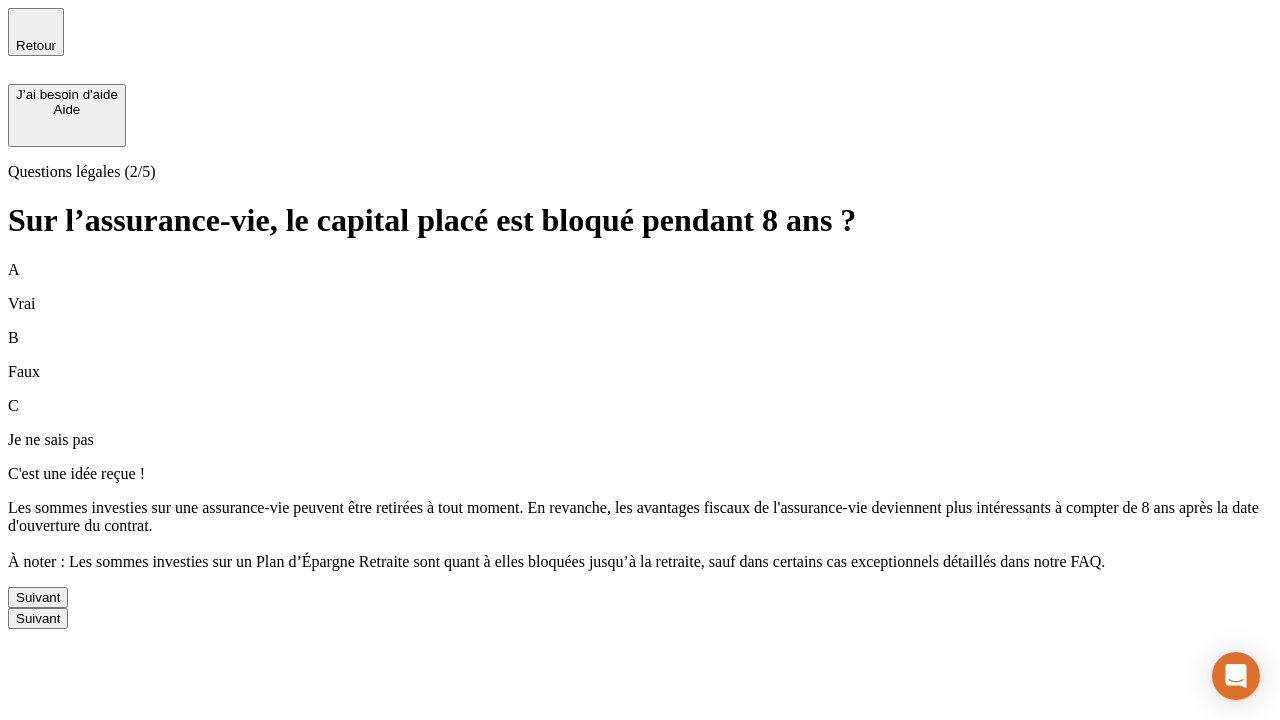 click on "Suivant" at bounding box center [38, 597] 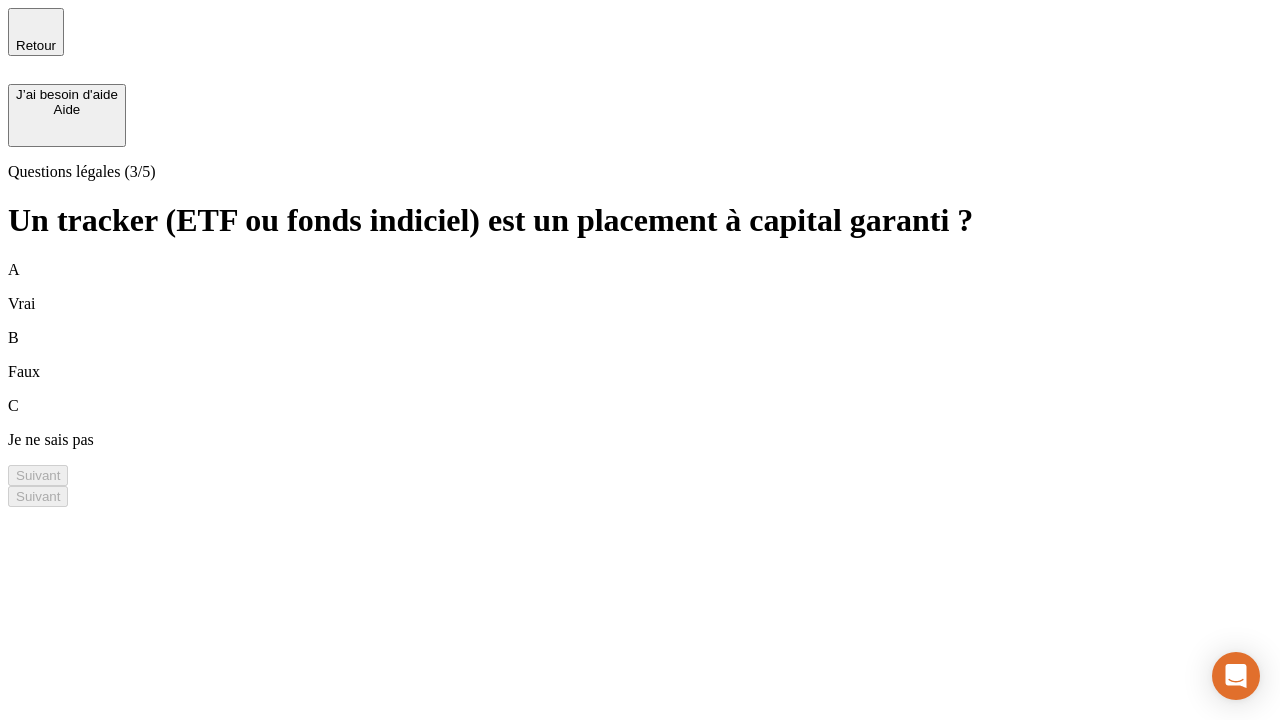 click on "B Faux" at bounding box center [640, 355] 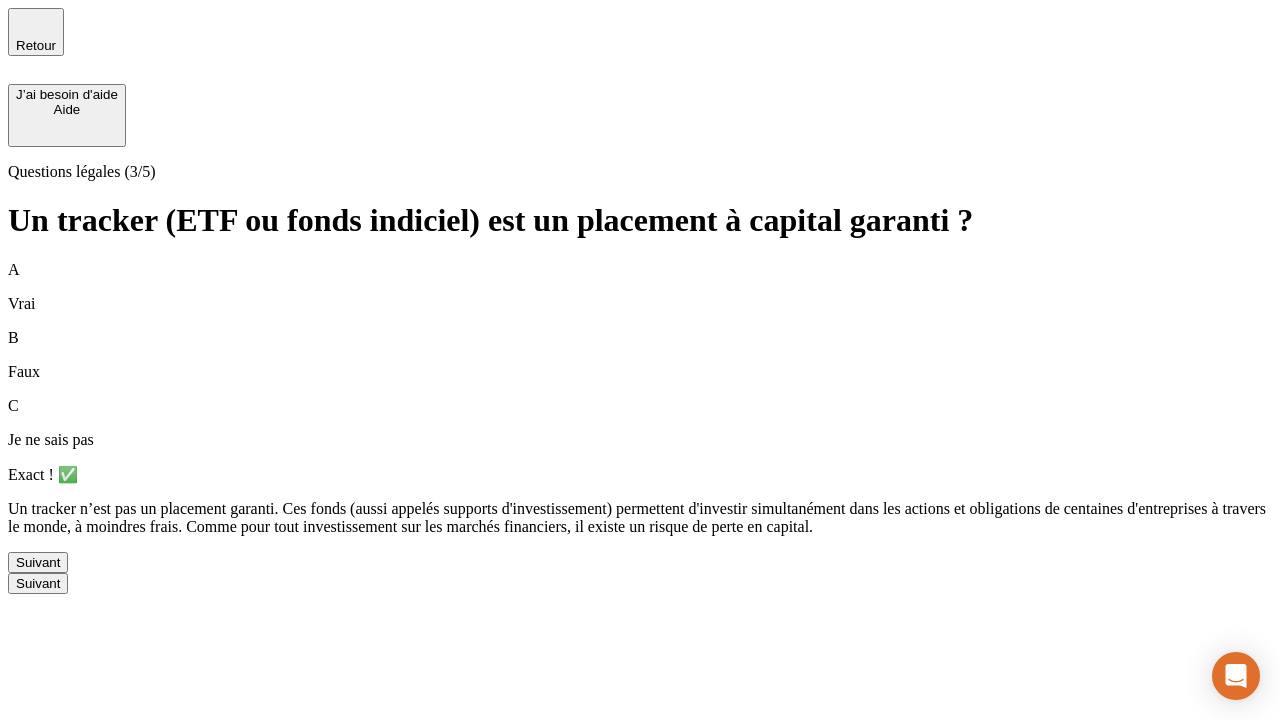 click on "Suivant" at bounding box center [38, 562] 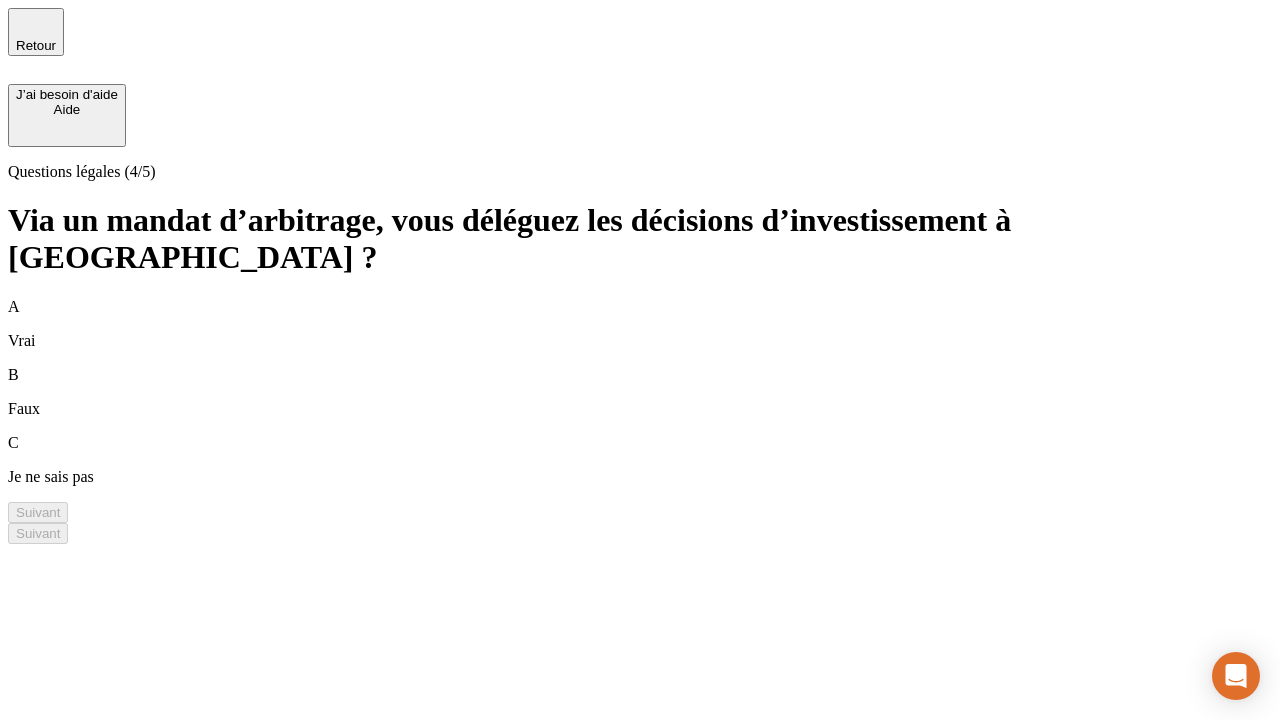 click on "A Vrai" at bounding box center (640, 324) 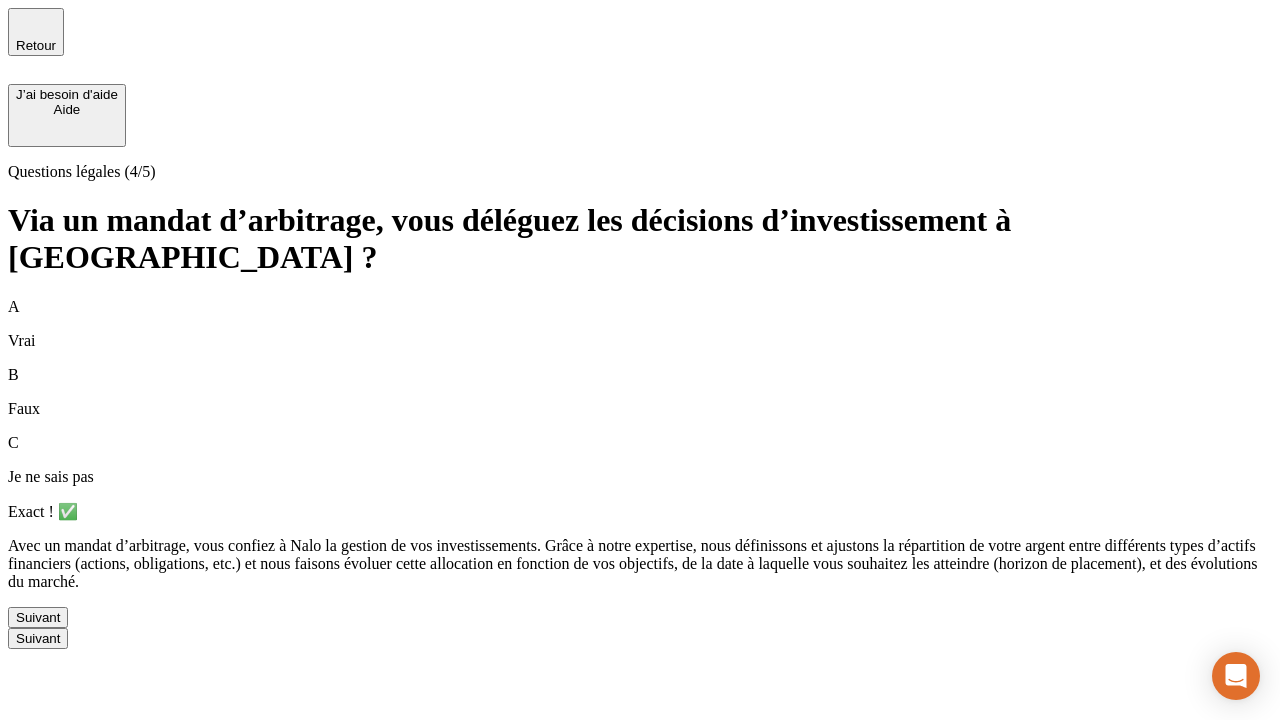 click on "Suivant" at bounding box center (38, 617) 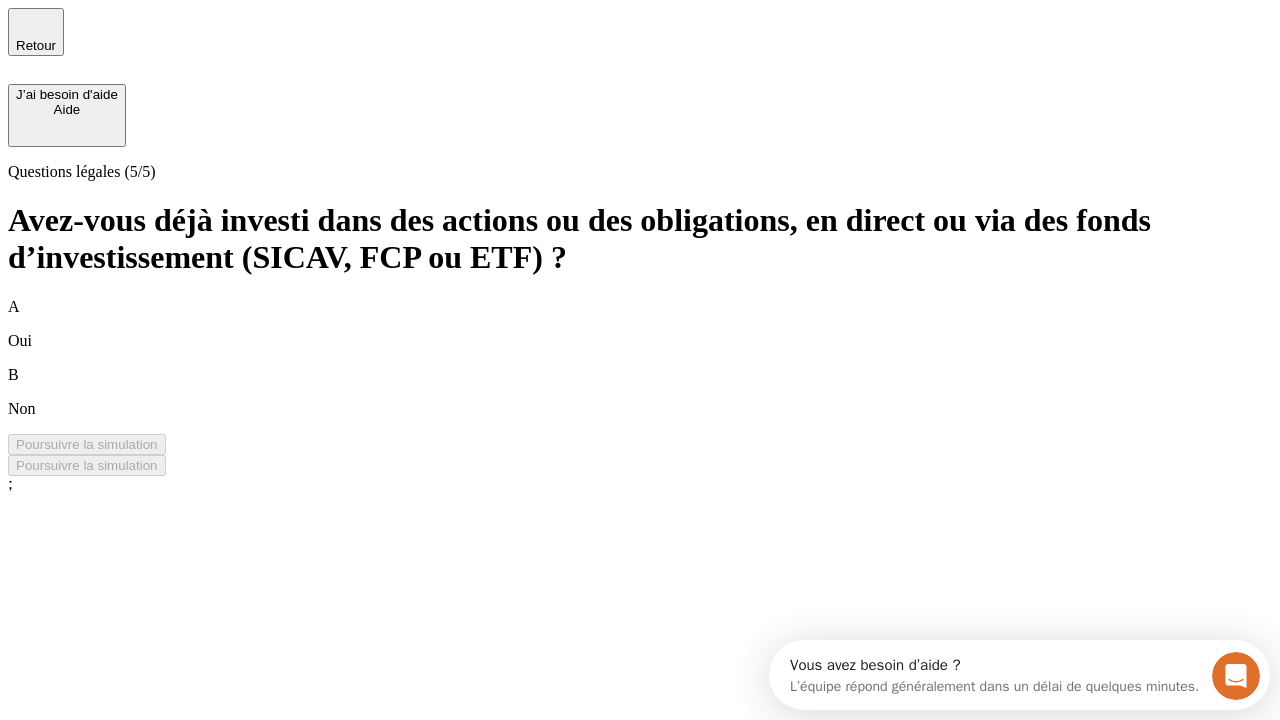 scroll, scrollTop: 0, scrollLeft: 0, axis: both 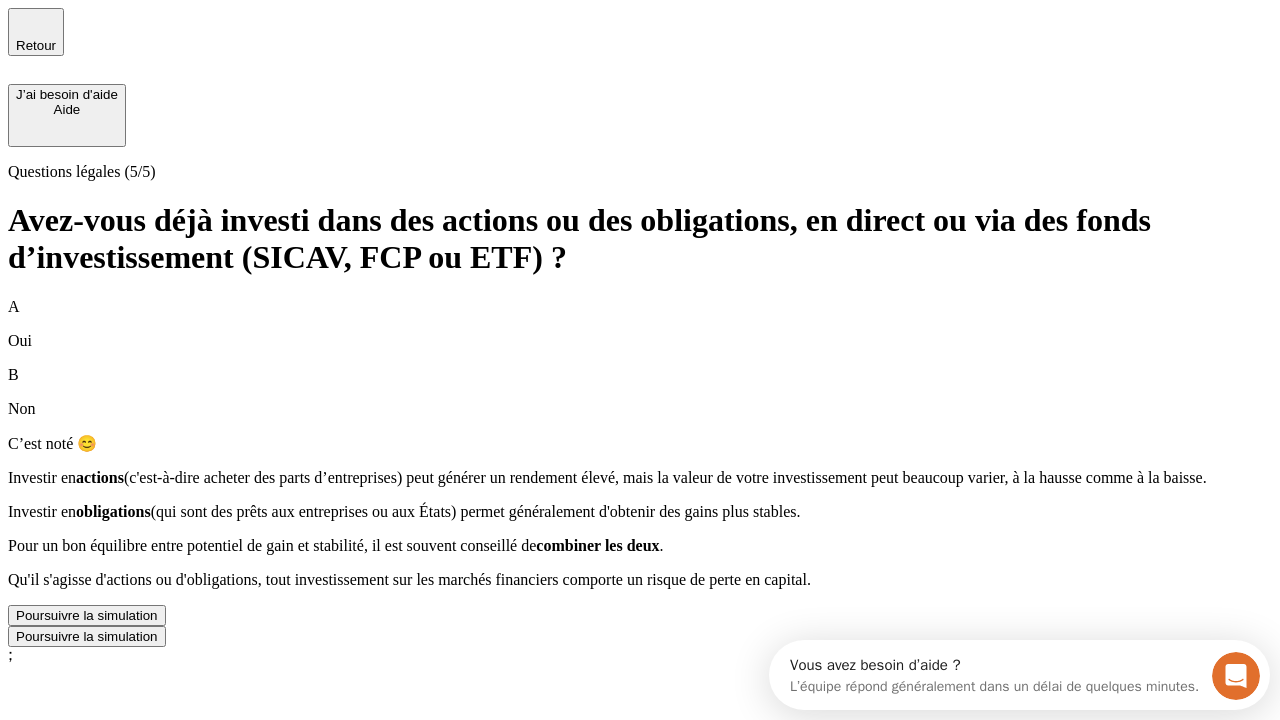 click on "Poursuivre la simulation" at bounding box center [87, 615] 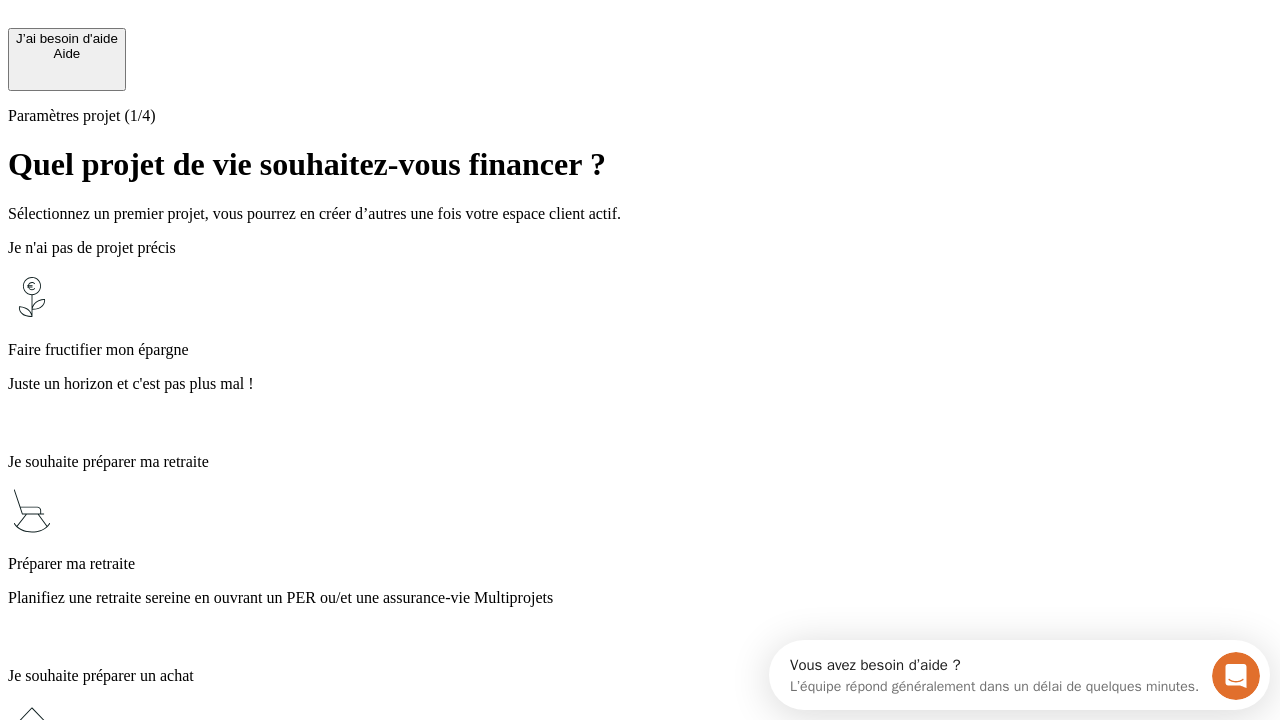 click on "Planifiez une retraite sereine en ouvrant un PER ou/et une assurance-vie Multiprojets" at bounding box center [640, 598] 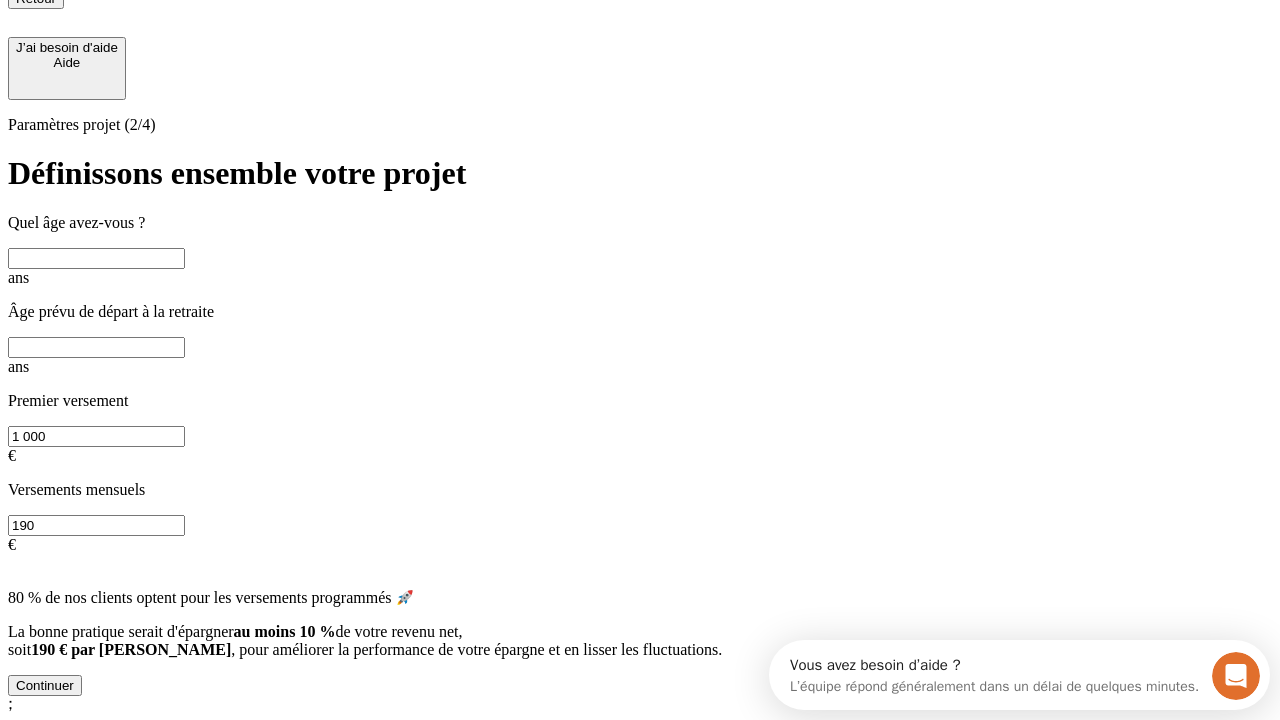 scroll, scrollTop: 18, scrollLeft: 0, axis: vertical 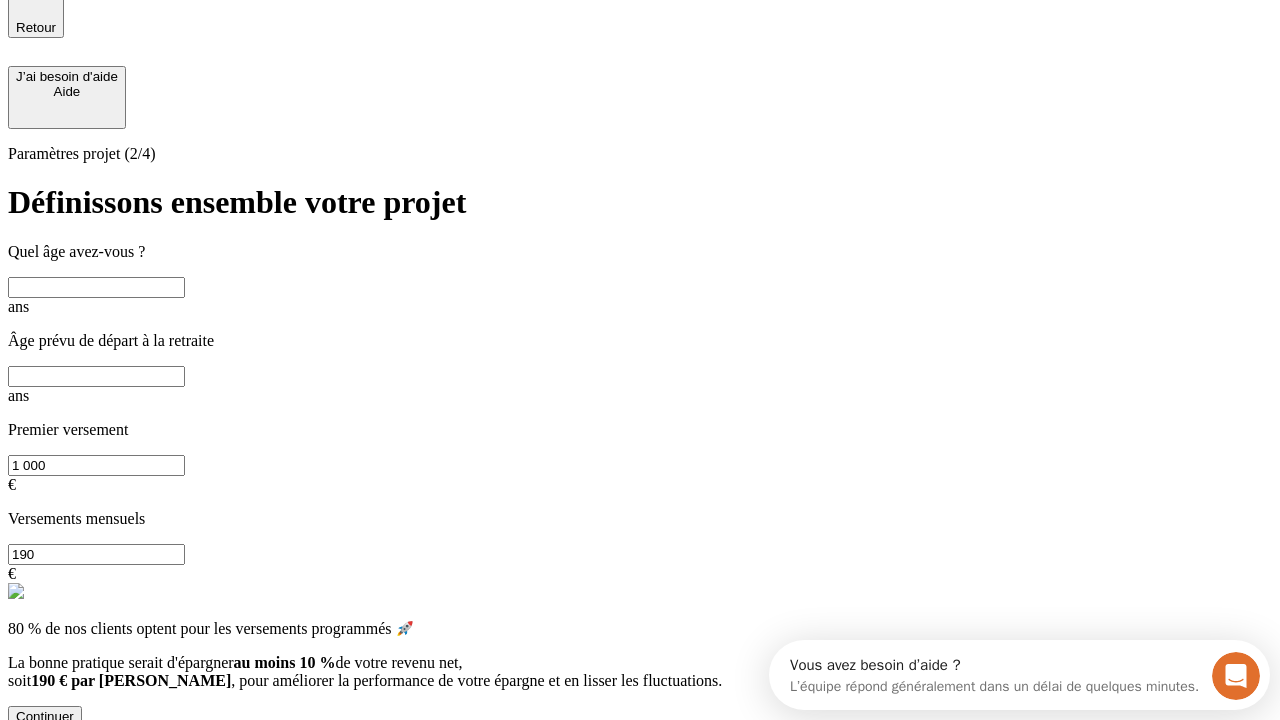 click at bounding box center (96, 287) 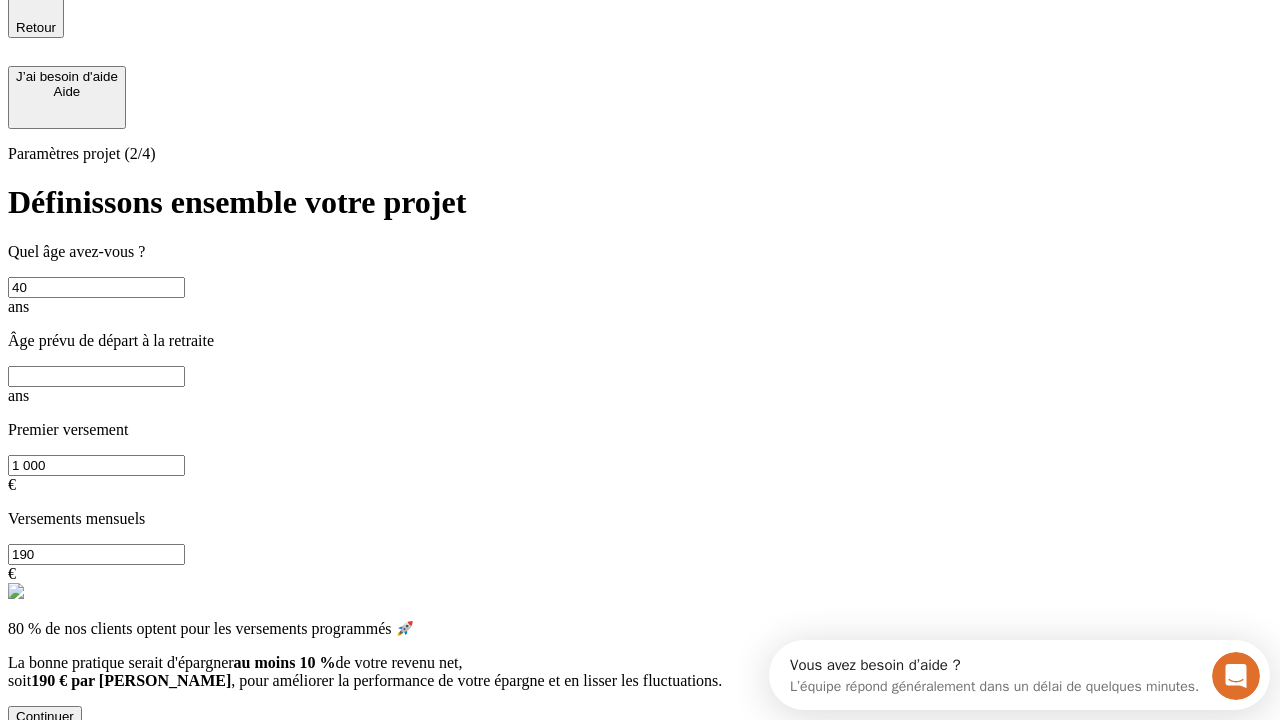type on "40" 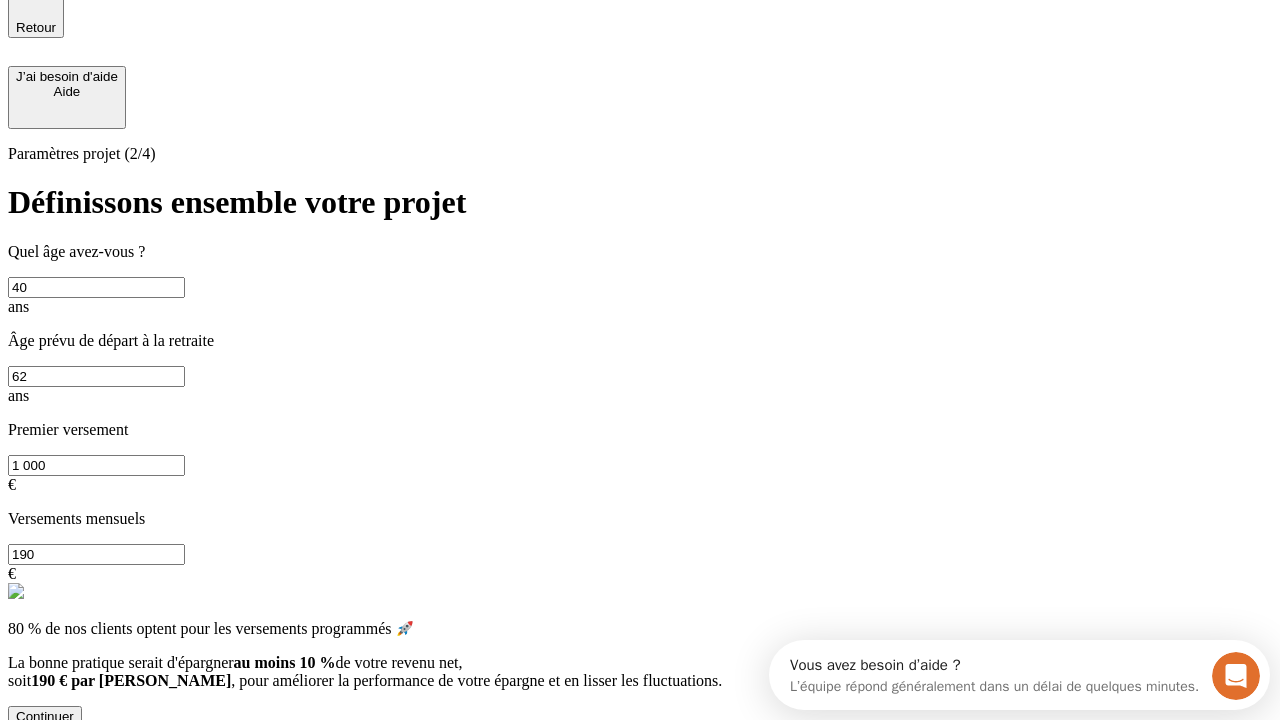 type on "62" 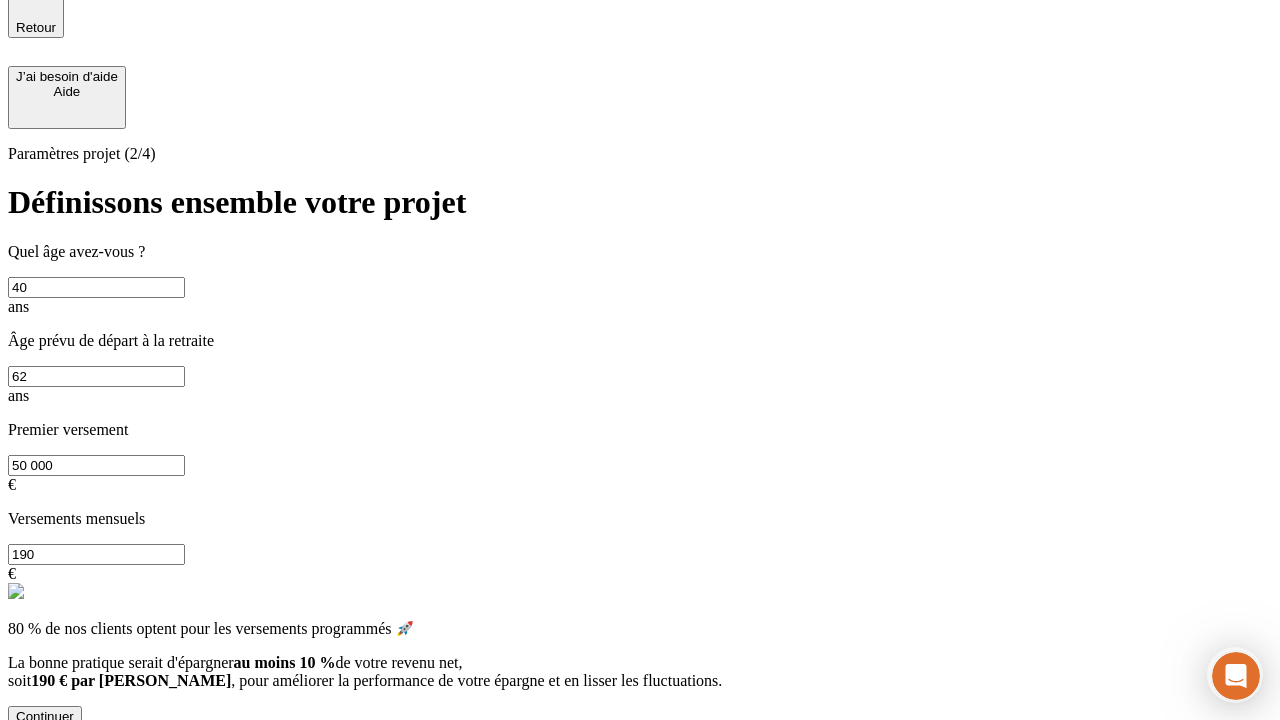 type on "50 000" 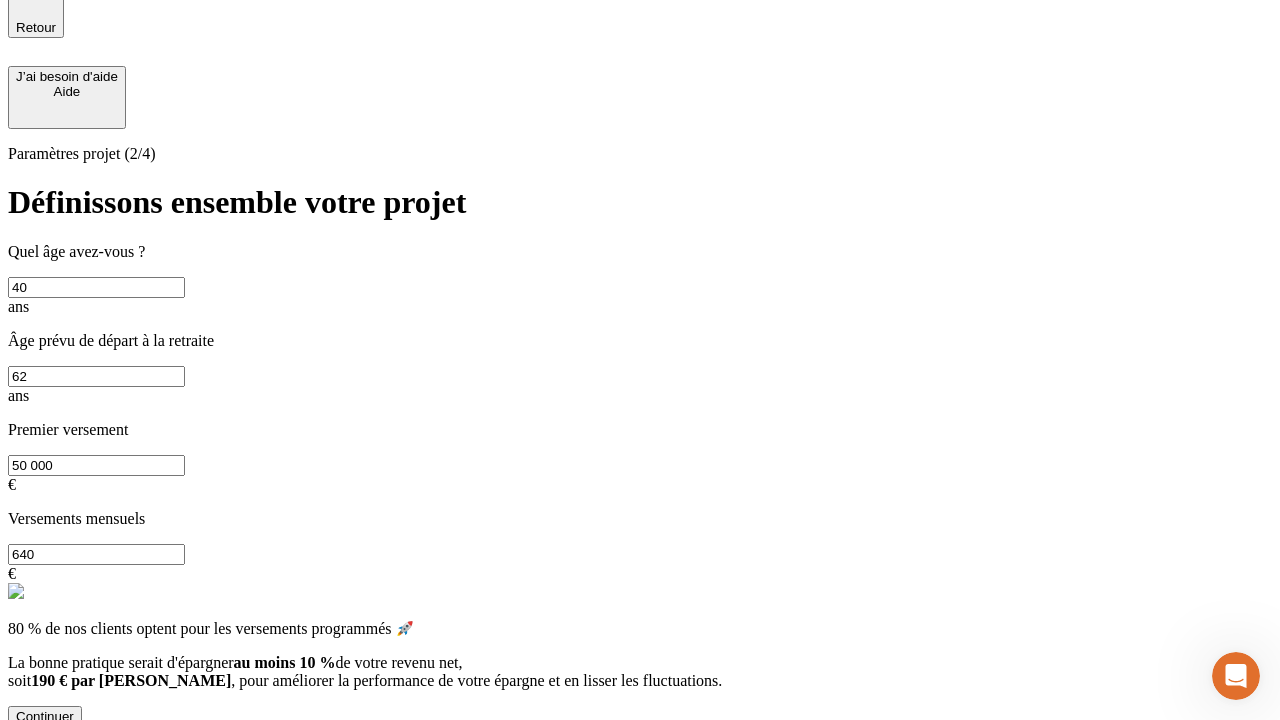 type on "640" 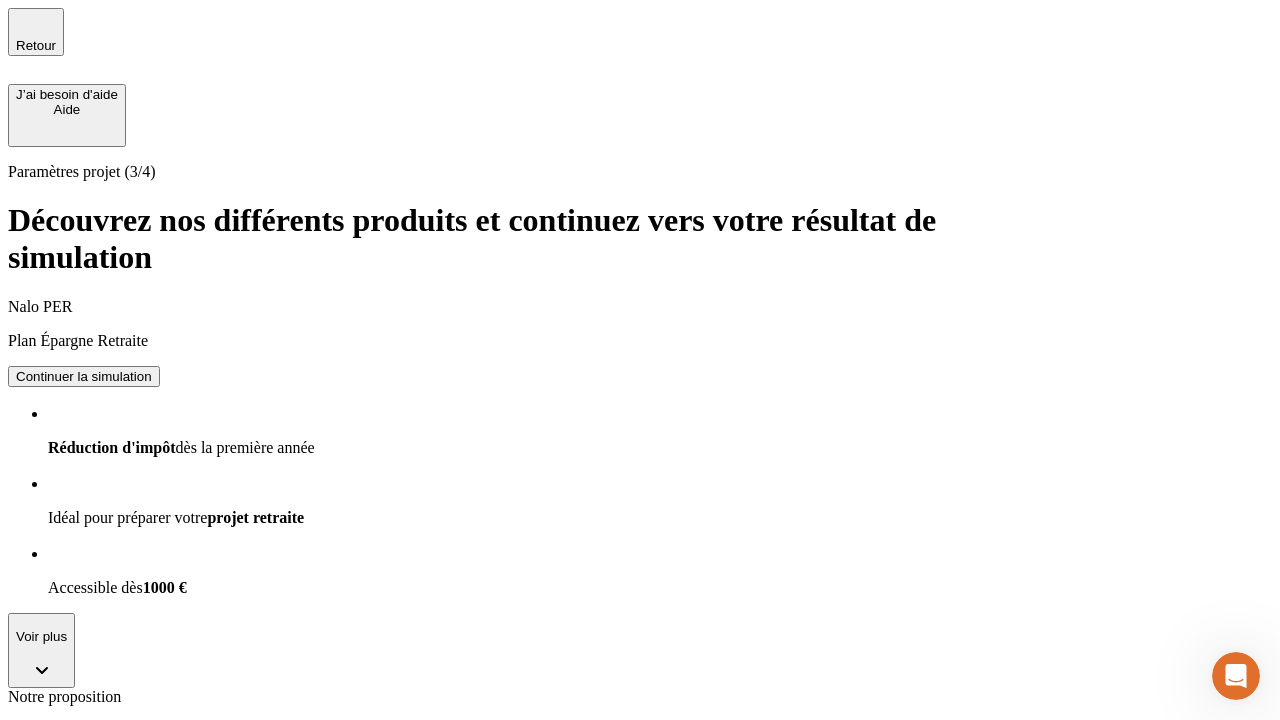 click on "Continuer la simulation" at bounding box center (84, 800) 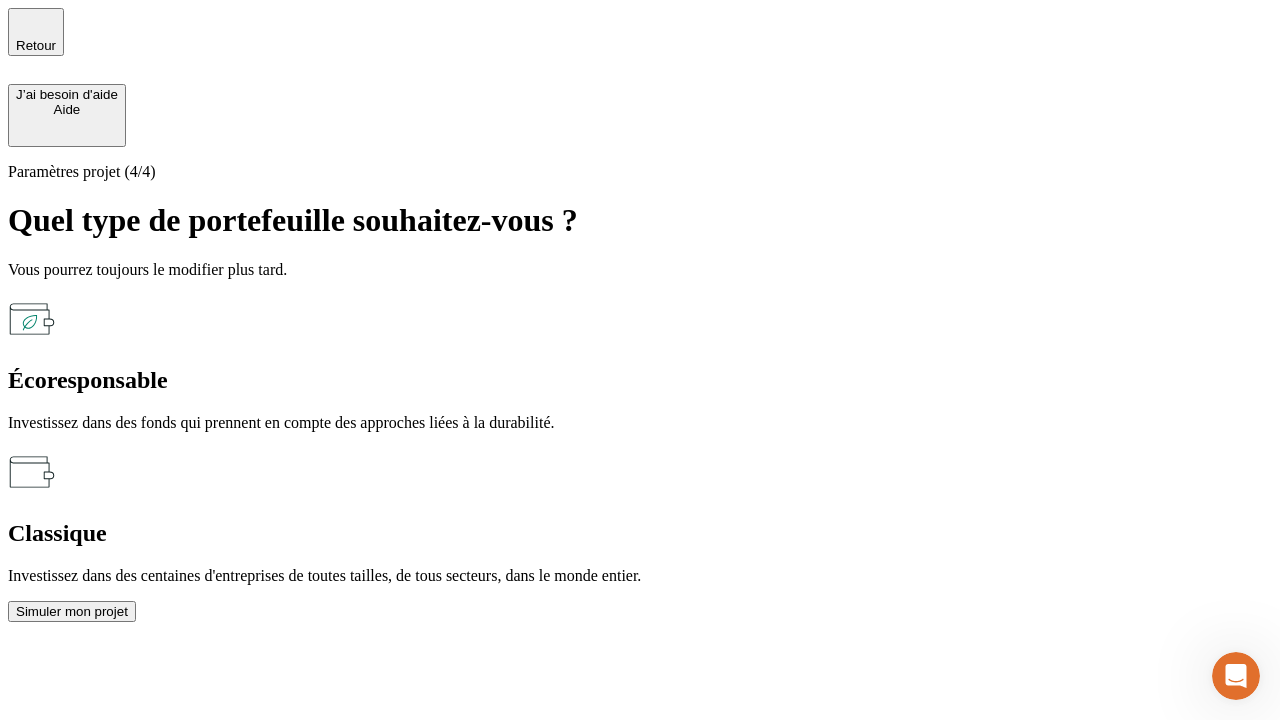 click on "Écoresponsable" at bounding box center (640, 380) 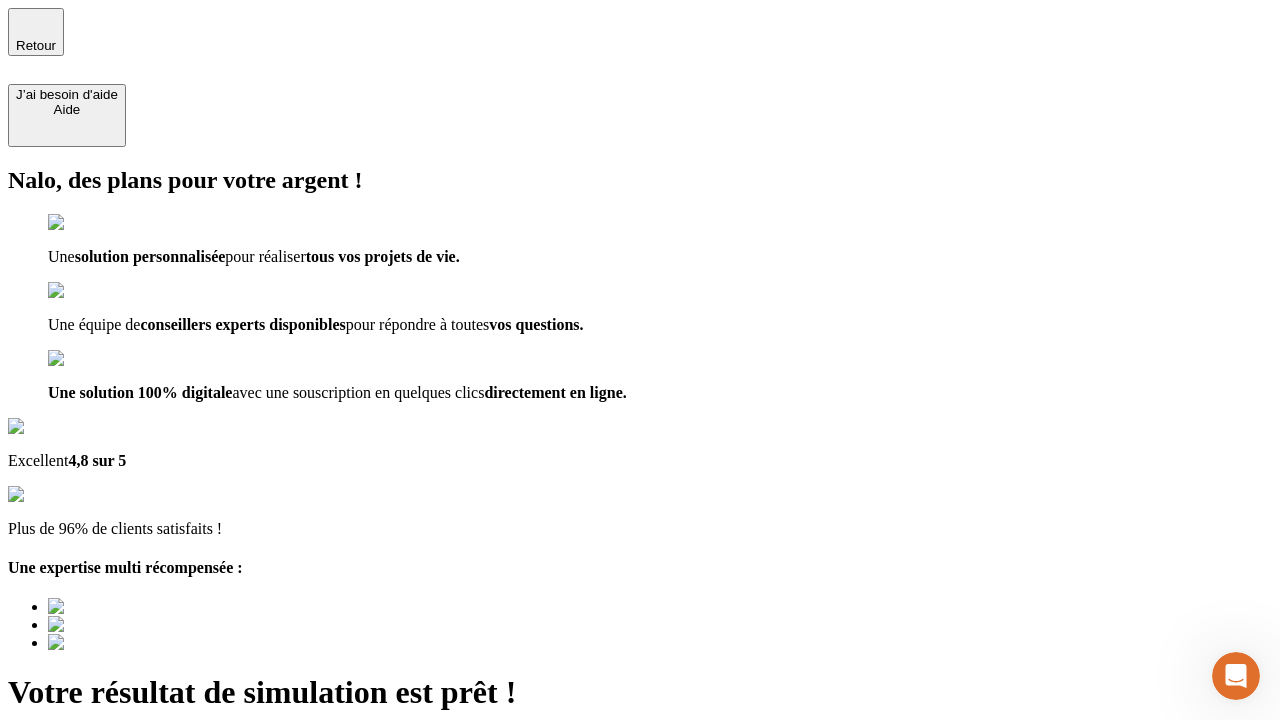 click on "Découvrir ma simulation" at bounding box center [87, 797] 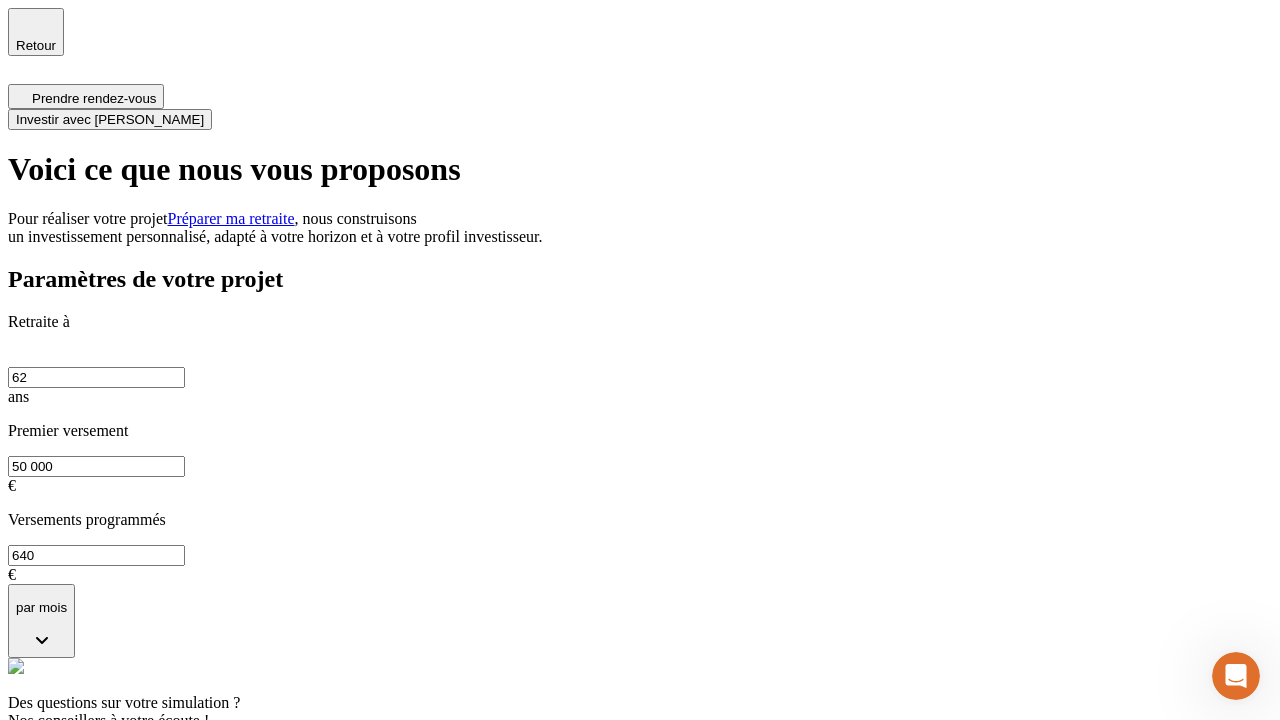 click on "Investir avec [PERSON_NAME]" at bounding box center (110, 119) 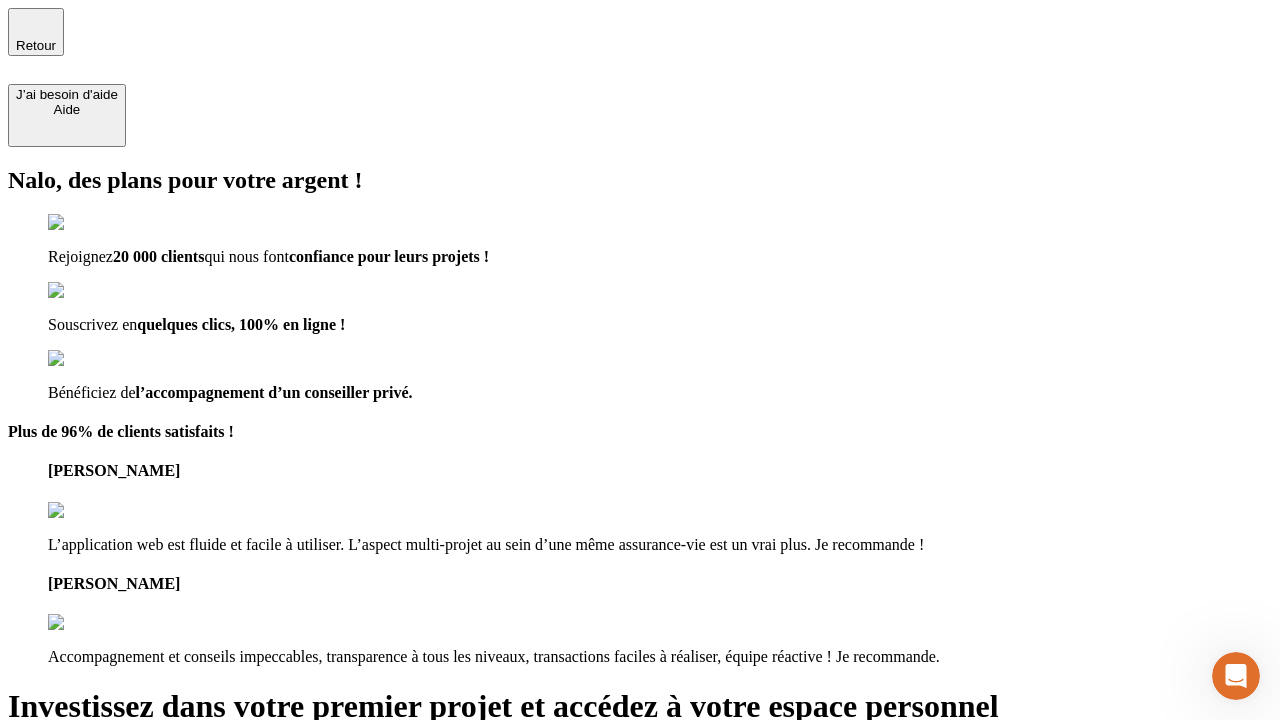 type on "[EMAIL_ADDRESS][DOMAIN_NAME]" 